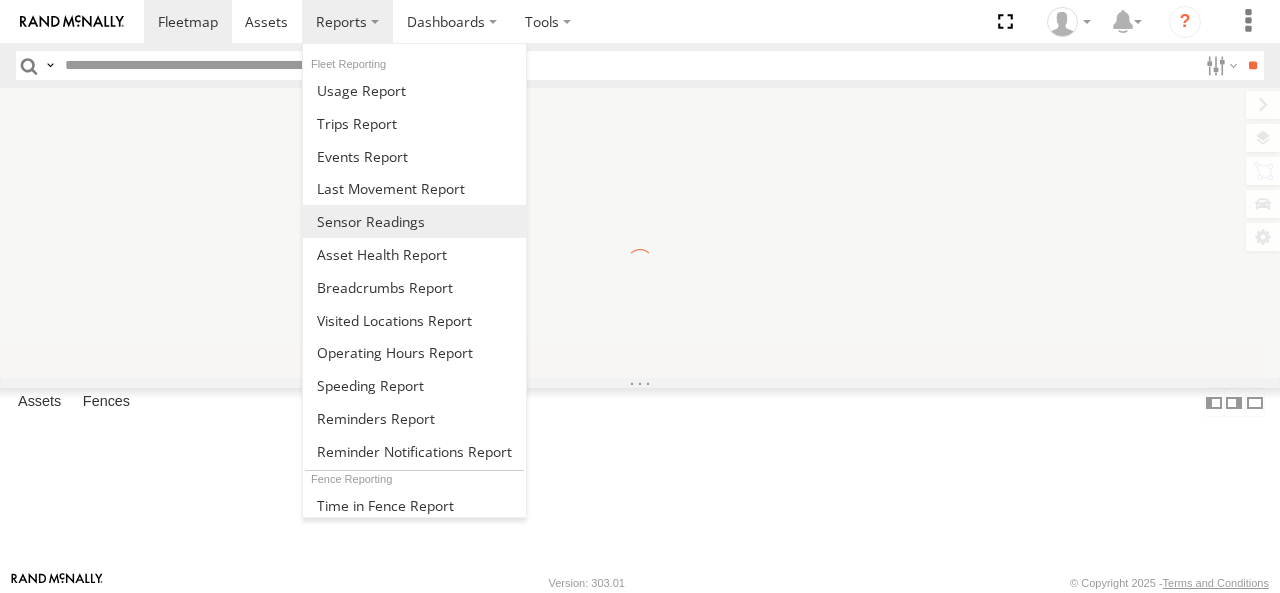 scroll, scrollTop: 0, scrollLeft: 0, axis: both 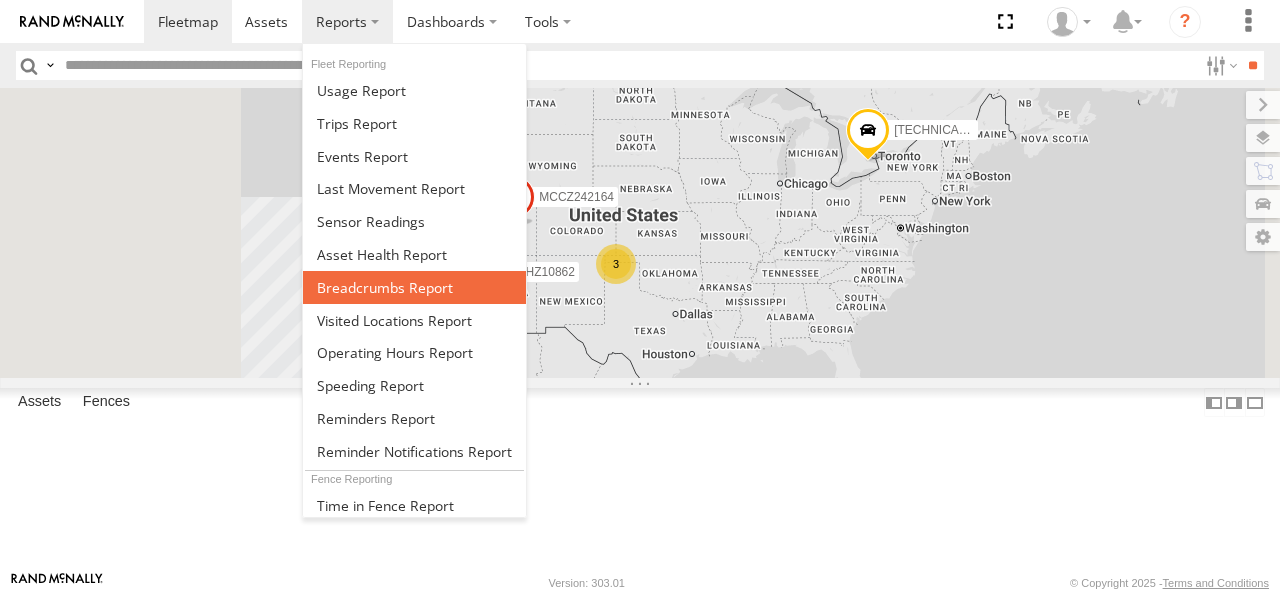 click at bounding box center [385, 287] 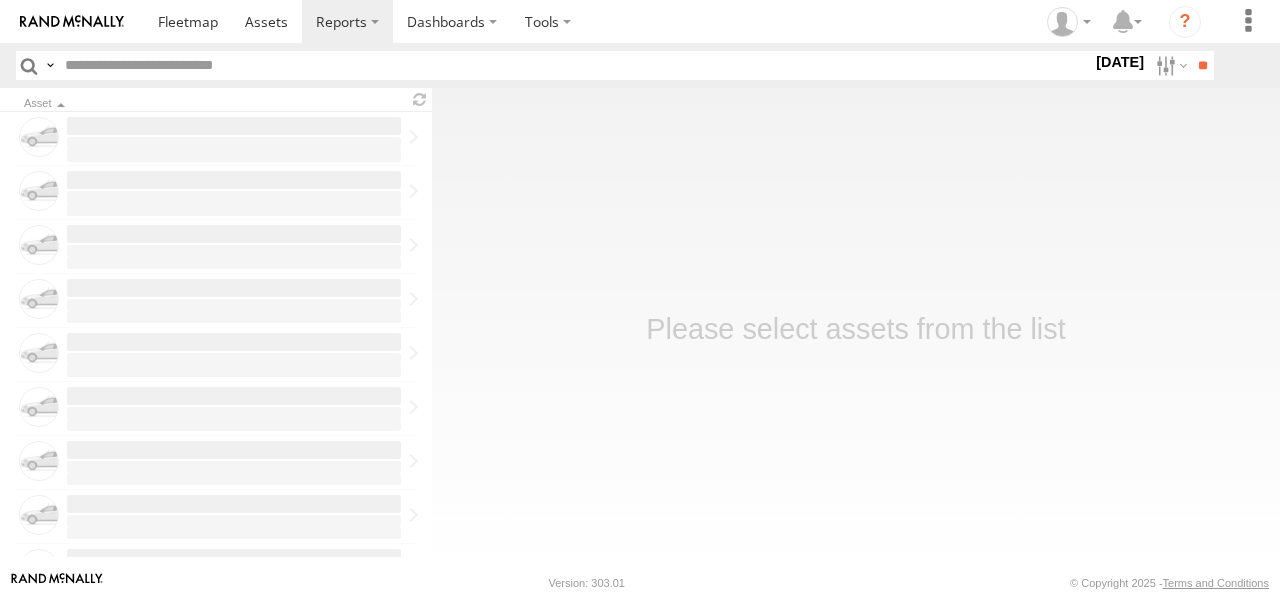 scroll, scrollTop: 0, scrollLeft: 0, axis: both 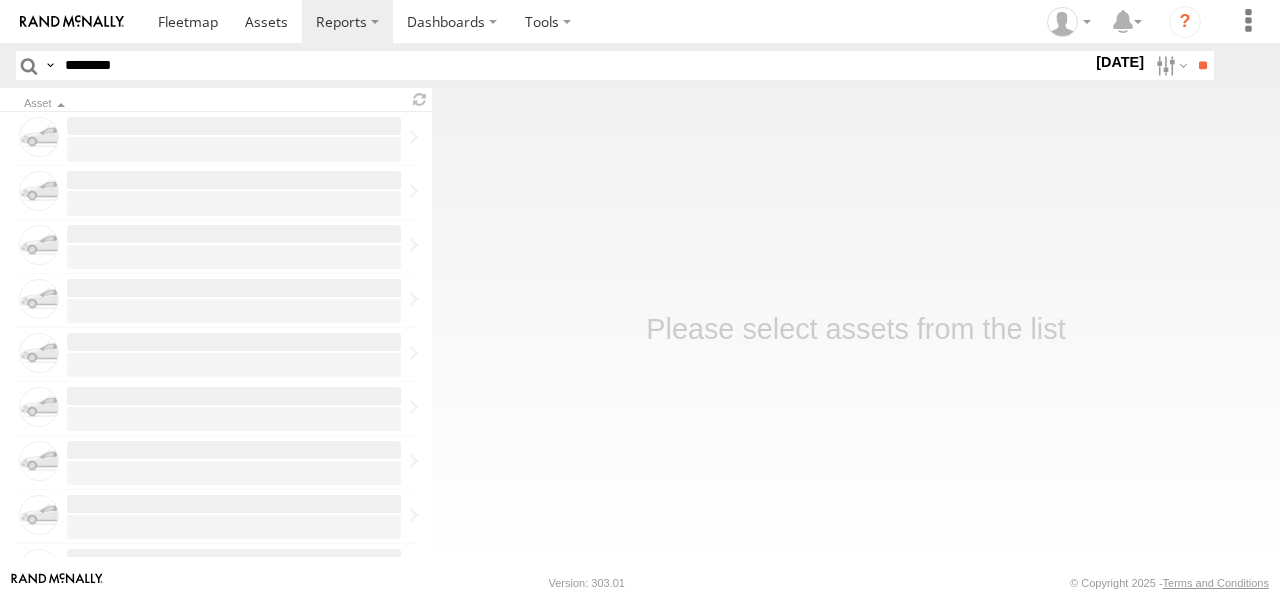 type on "********" 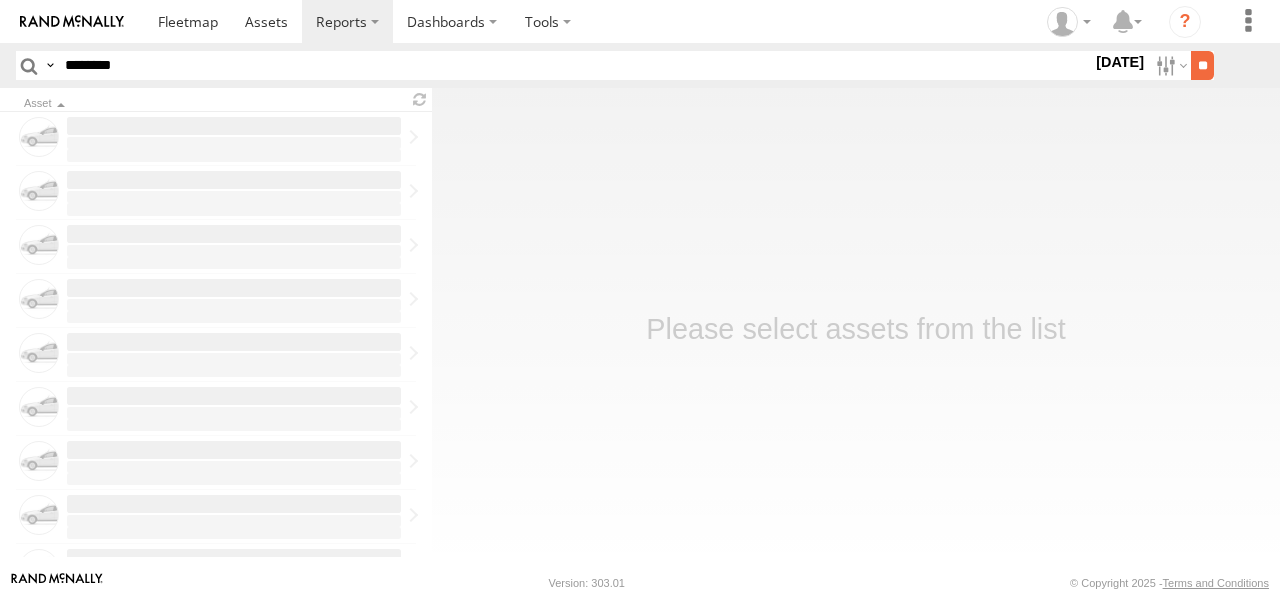 click on "**" at bounding box center [1202, 65] 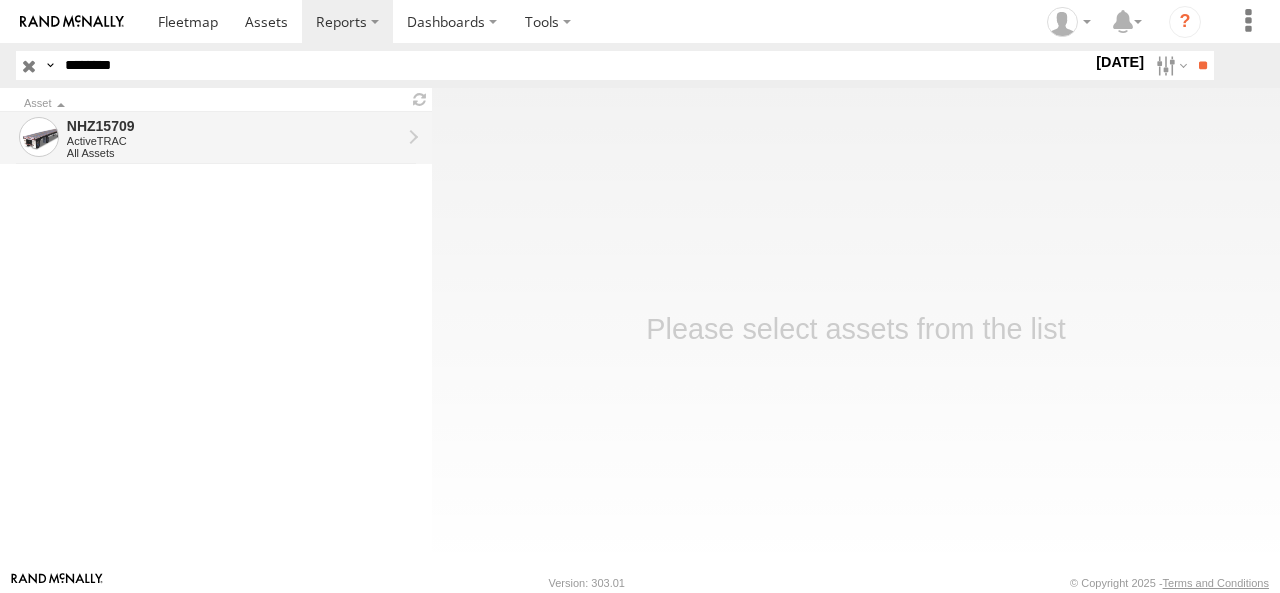 click on "ActiveTRAC" at bounding box center [234, 141] 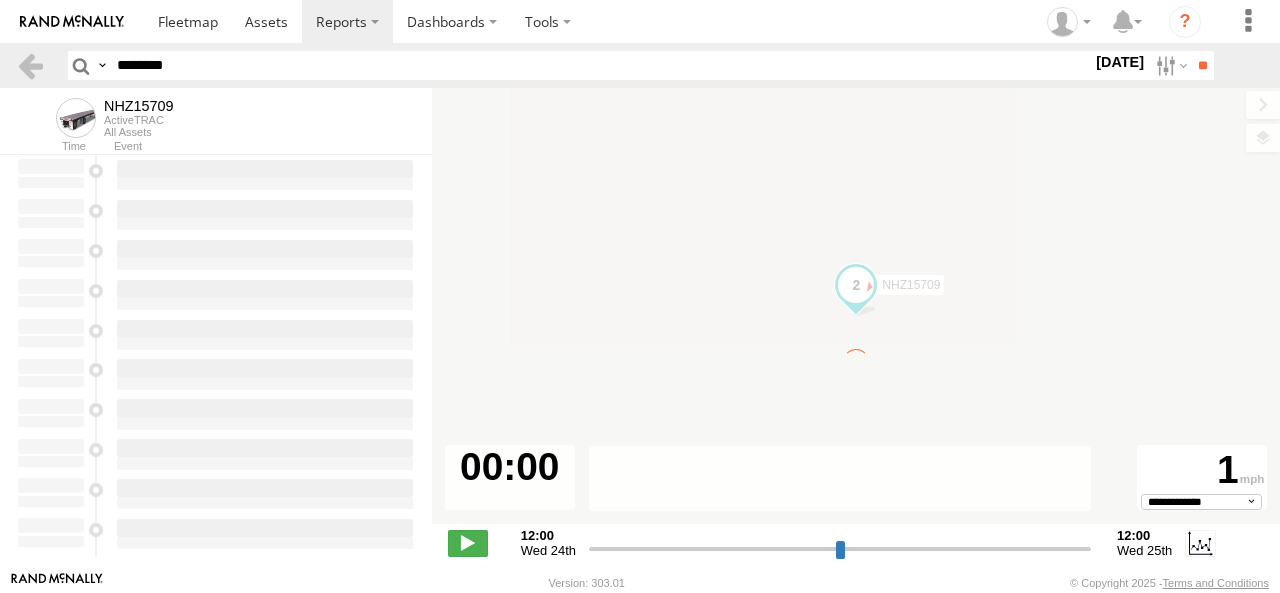 scroll, scrollTop: 0, scrollLeft: 0, axis: both 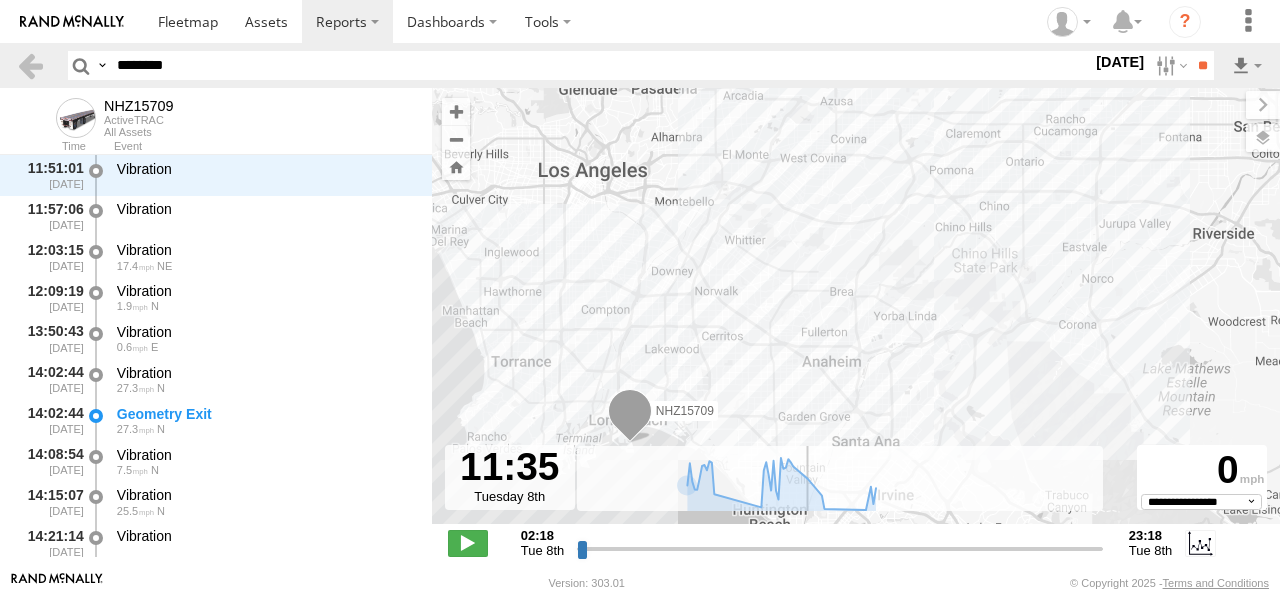 drag, startPoint x: 596, startPoint y: 545, endPoint x: 809, endPoint y: 553, distance: 213.15018 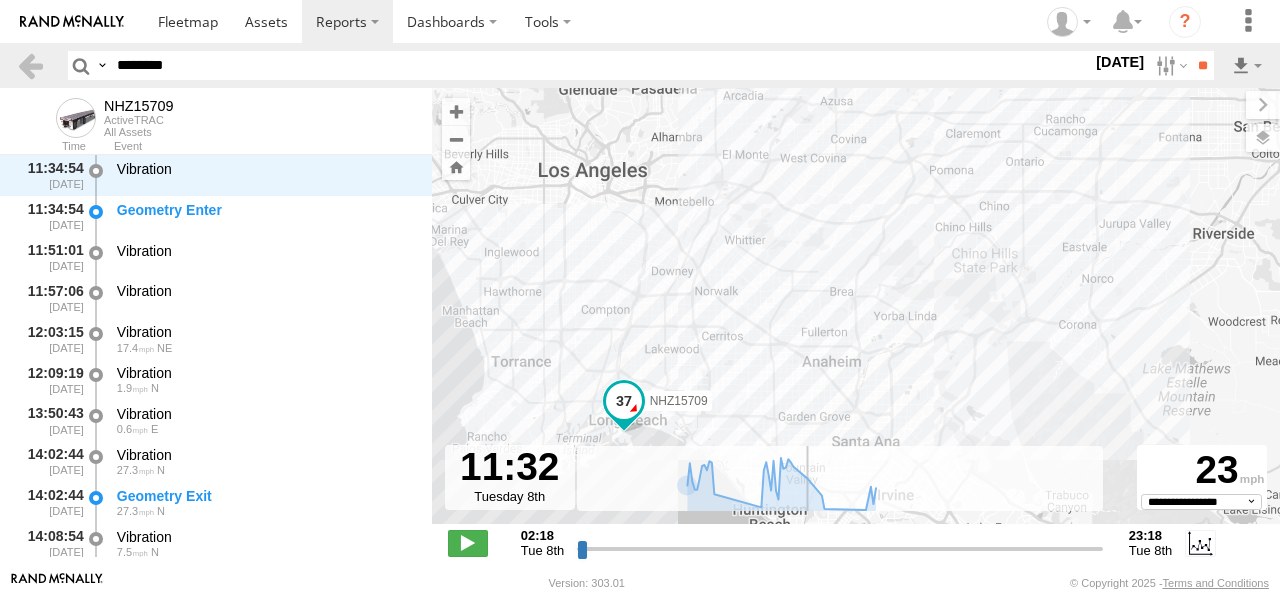 click at bounding box center [840, 548] 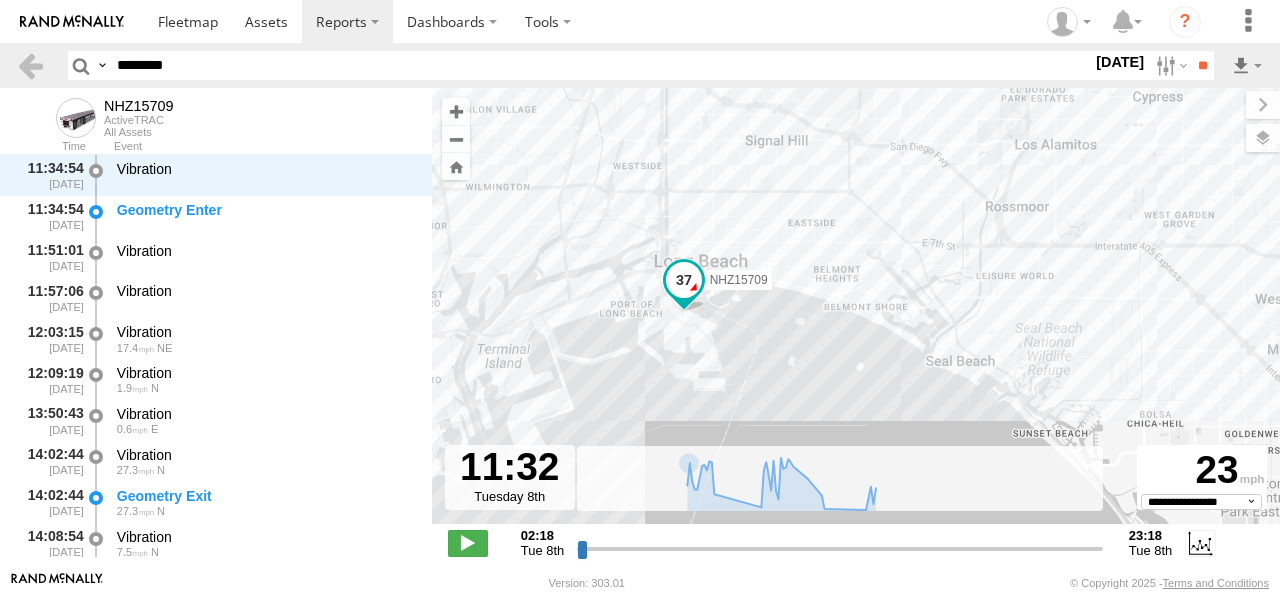 drag, startPoint x: 630, startPoint y: 406, endPoint x: 674, endPoint y: 226, distance: 185.29976 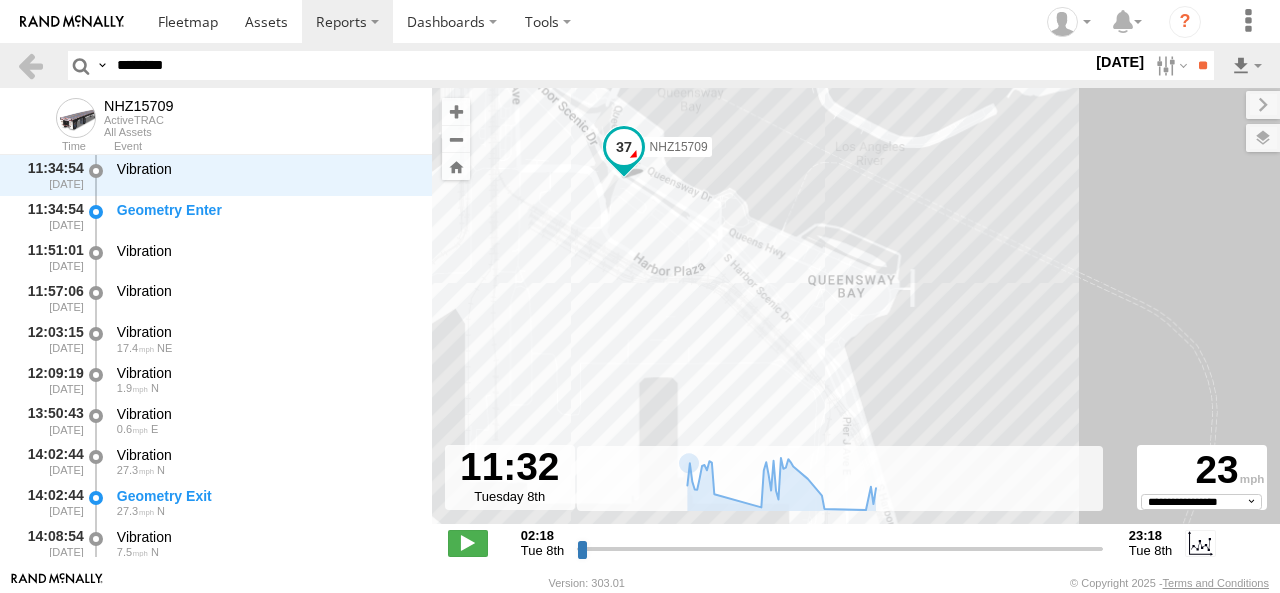 drag, startPoint x: 732, startPoint y: 383, endPoint x: 796, endPoint y: 159, distance: 232.96352 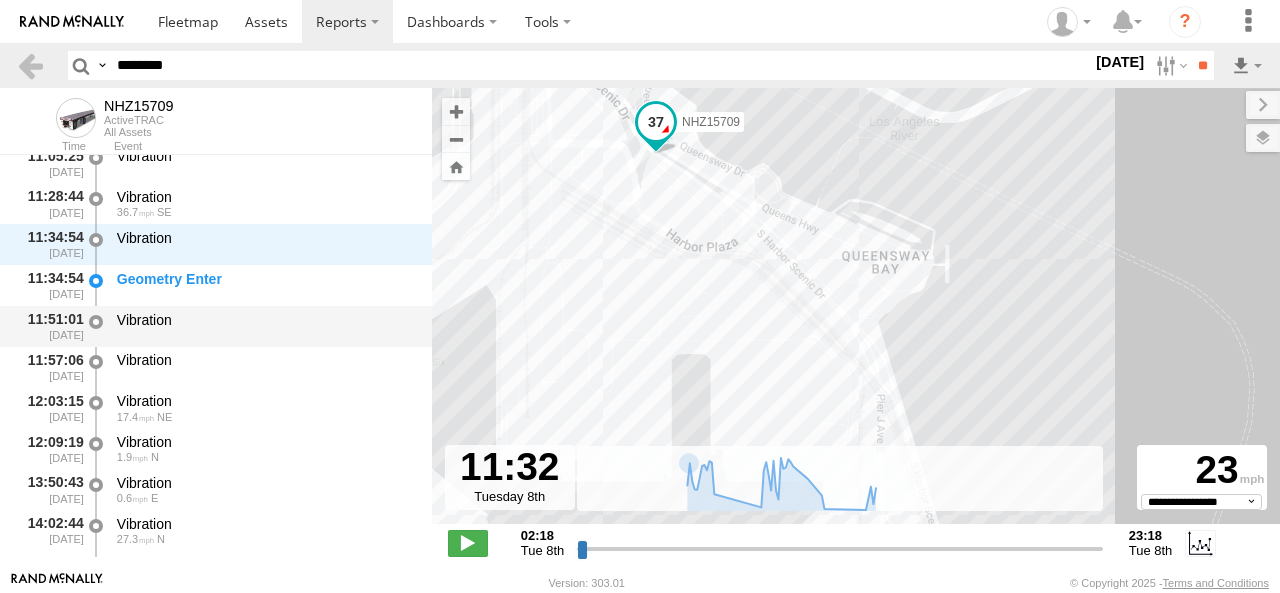 scroll, scrollTop: 1412, scrollLeft: 0, axis: vertical 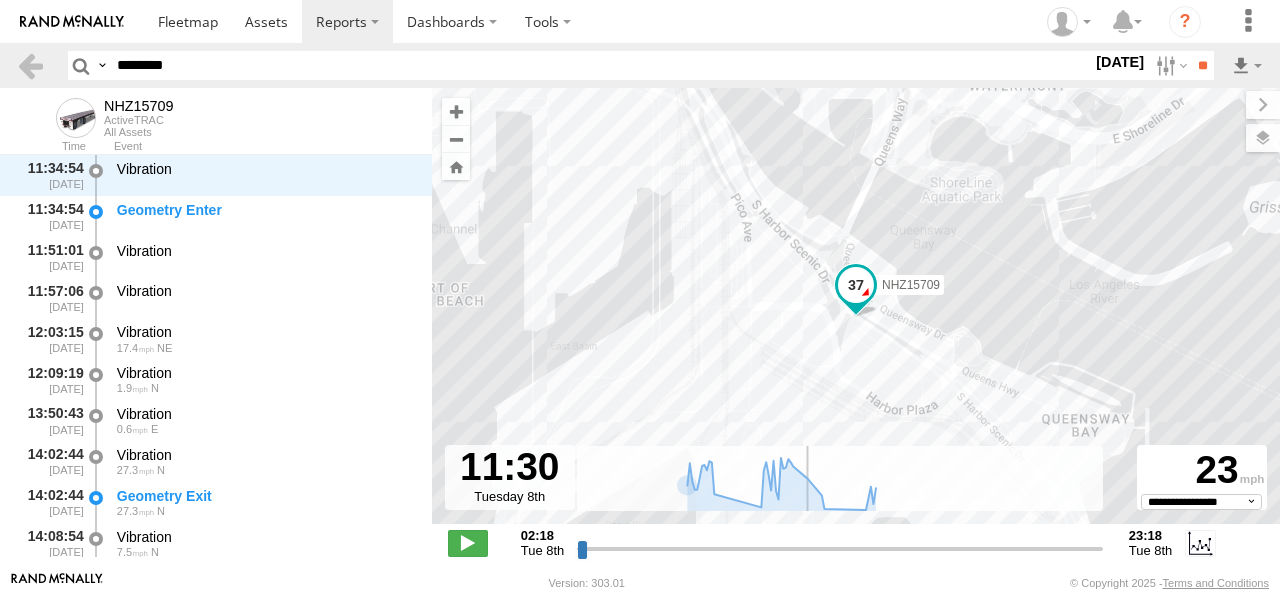 click at bounding box center (840, 548) 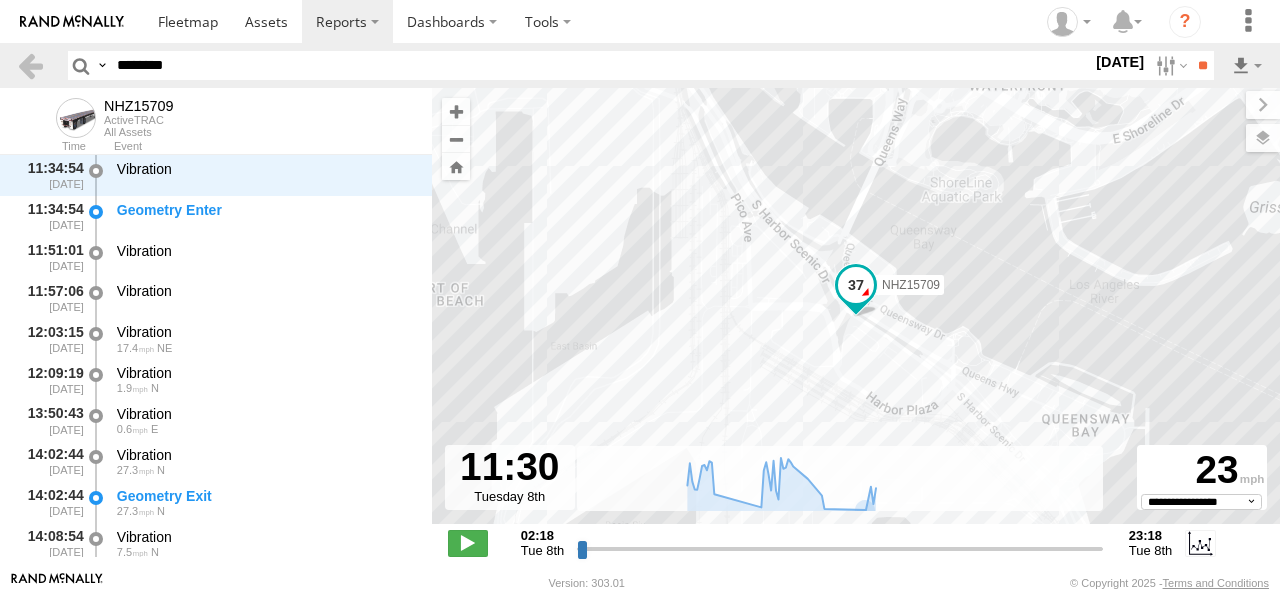drag, startPoint x: 866, startPoint y: 375, endPoint x: 846, endPoint y: 293, distance: 84.40379 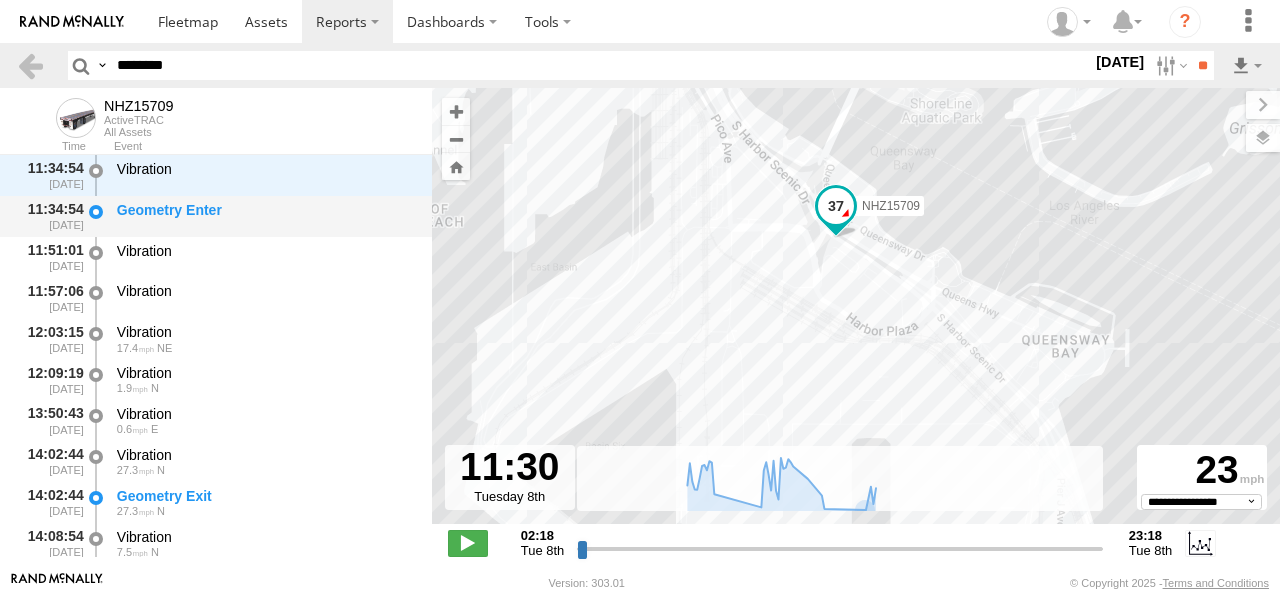 click on "Geometry Enter" at bounding box center [265, 210] 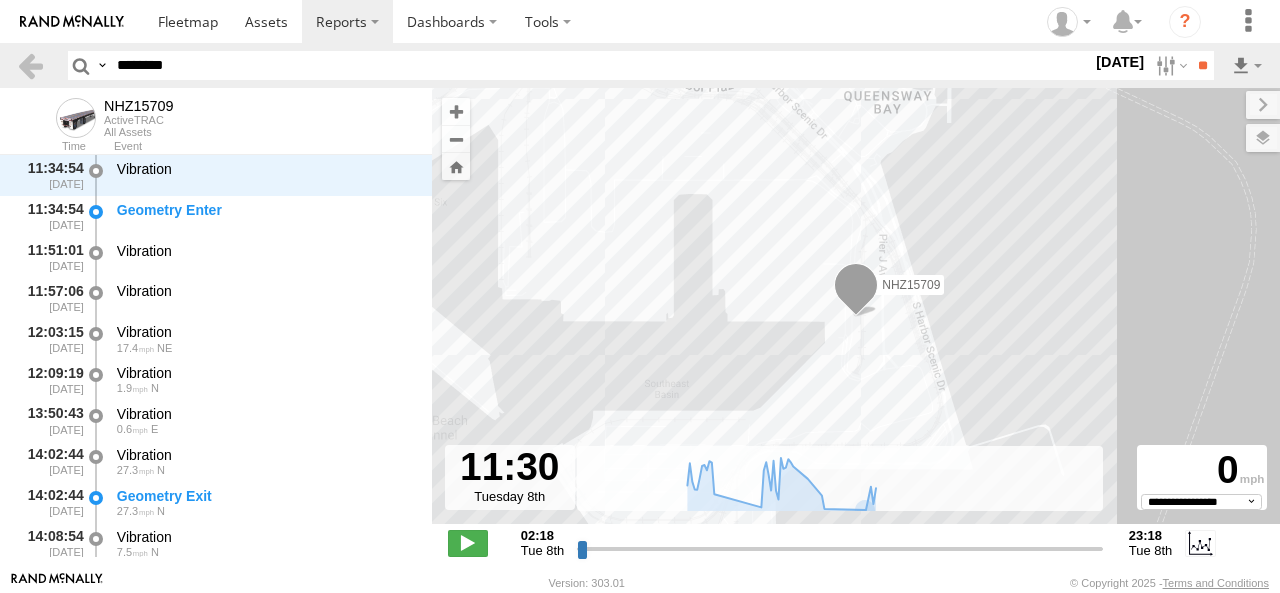 drag, startPoint x: 786, startPoint y: 225, endPoint x: 777, endPoint y: 261, distance: 37.107952 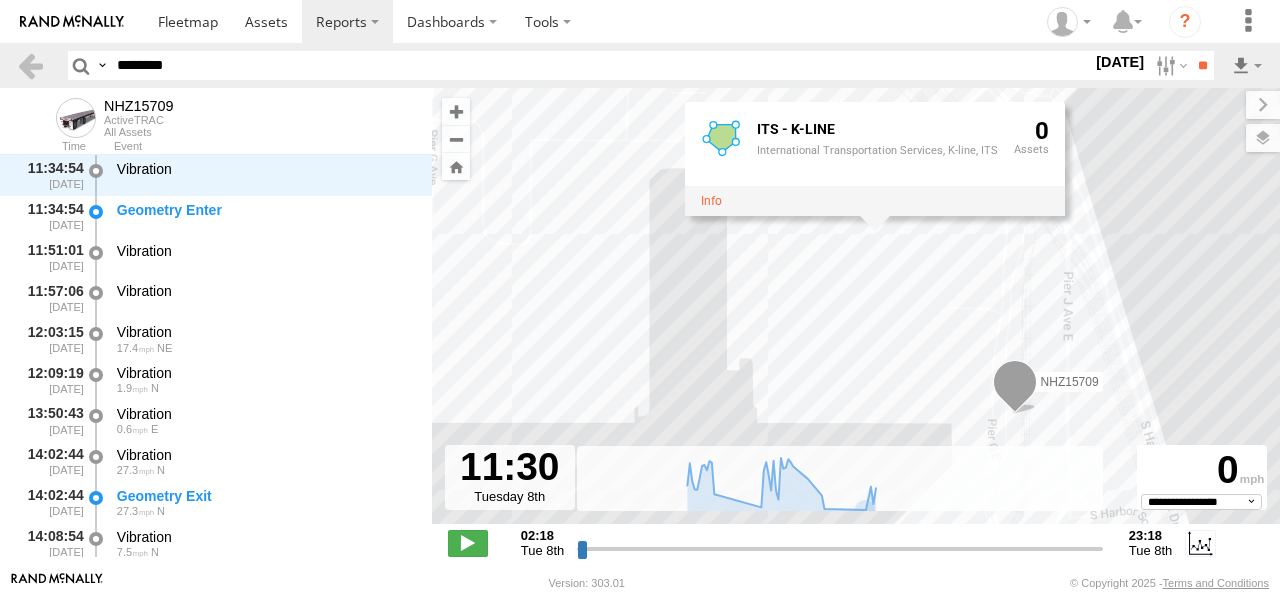 drag, startPoint x: 777, startPoint y: 309, endPoint x: 857, endPoint y: 402, distance: 122.67436 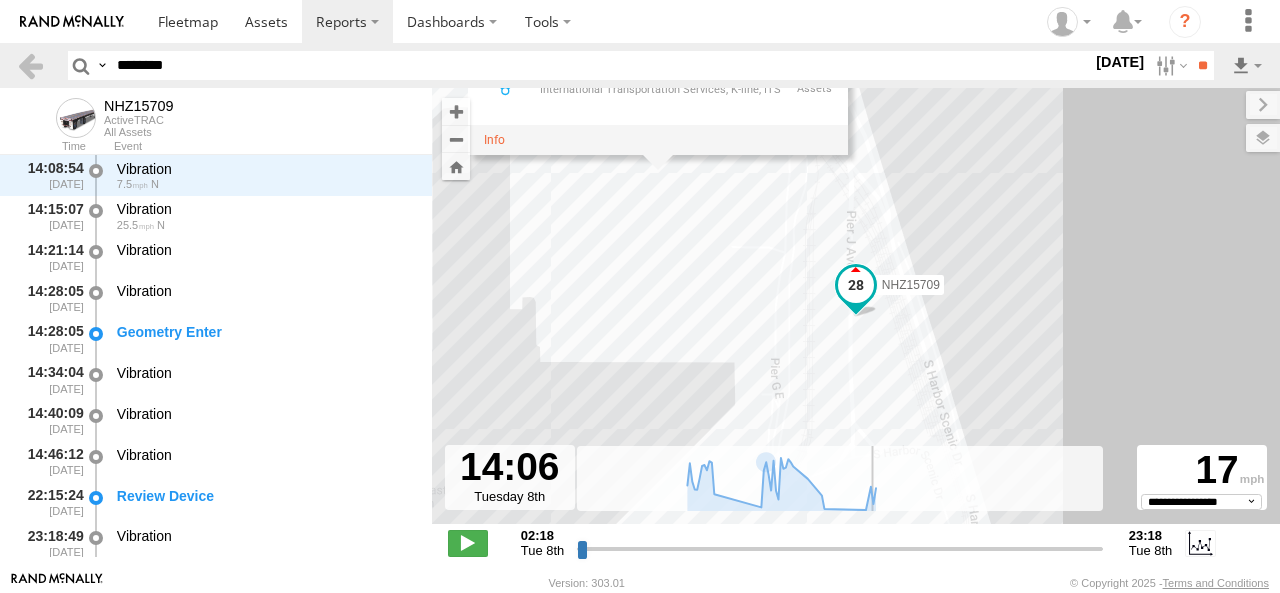 scroll, scrollTop: 1880, scrollLeft: 0, axis: vertical 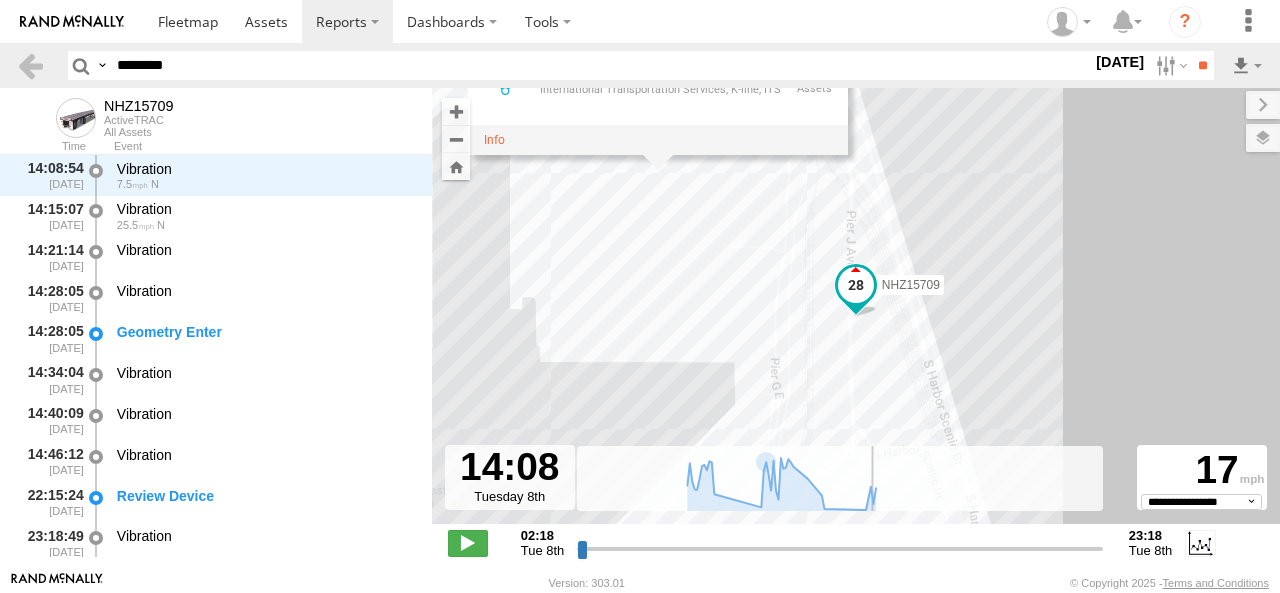 drag, startPoint x: 811, startPoint y: 555, endPoint x: 873, endPoint y: 549, distance: 62.289646 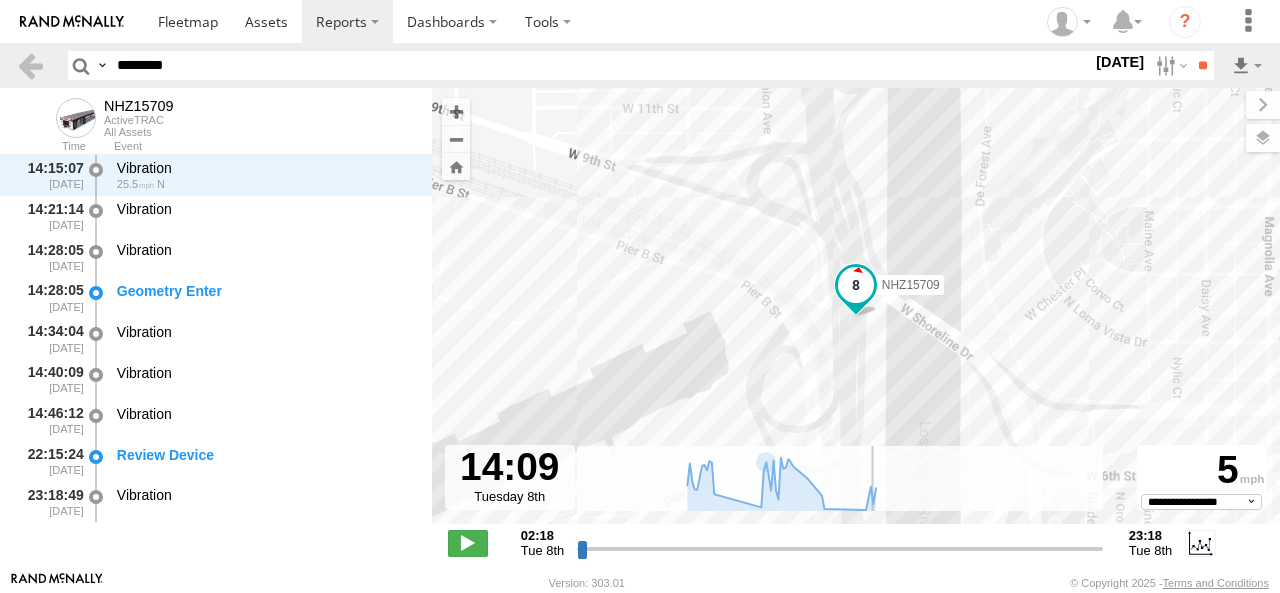 click at bounding box center [840, 548] 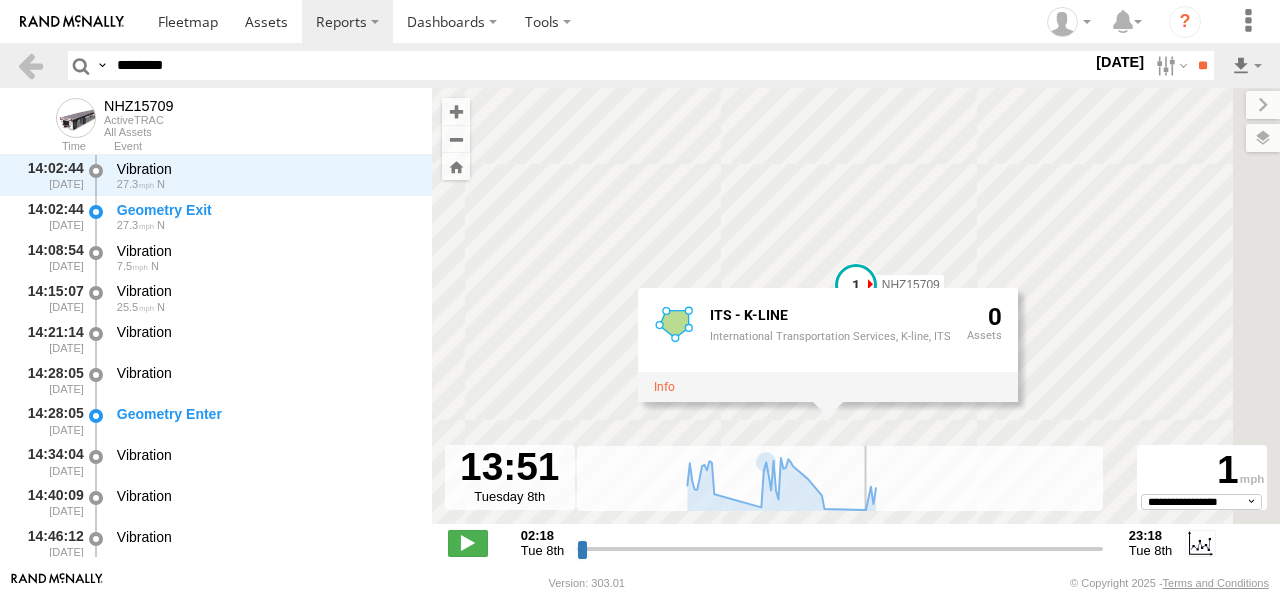 click at bounding box center (840, 548) 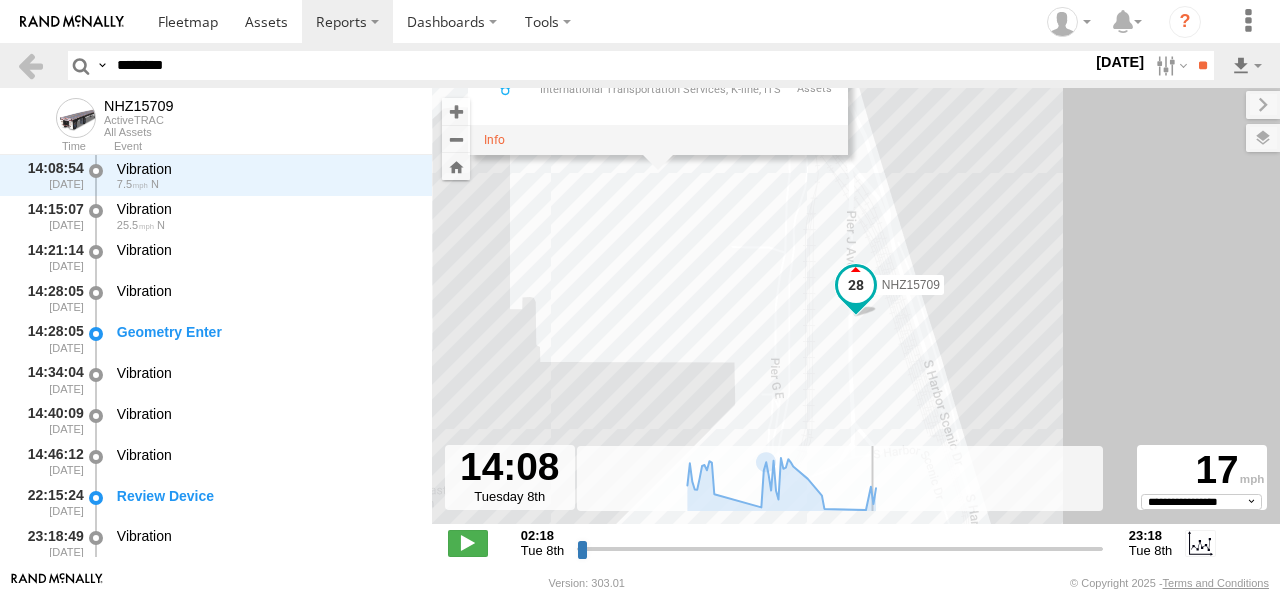 scroll, scrollTop: 1880, scrollLeft: 0, axis: vertical 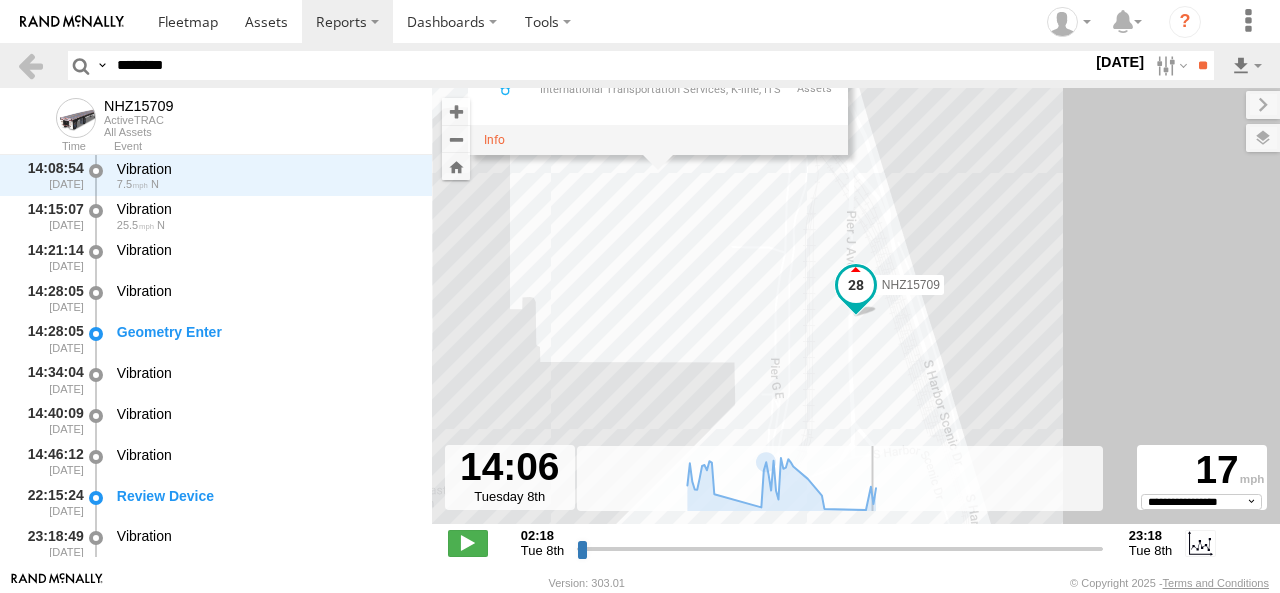 type on "**********" 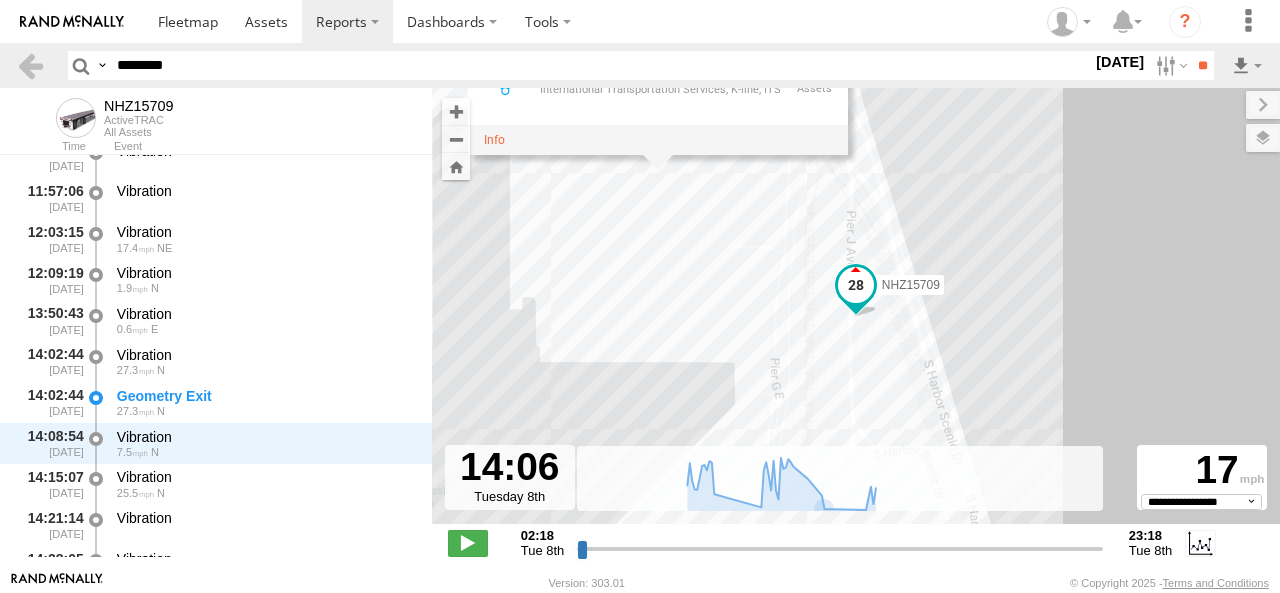 scroll, scrollTop: 1580, scrollLeft: 0, axis: vertical 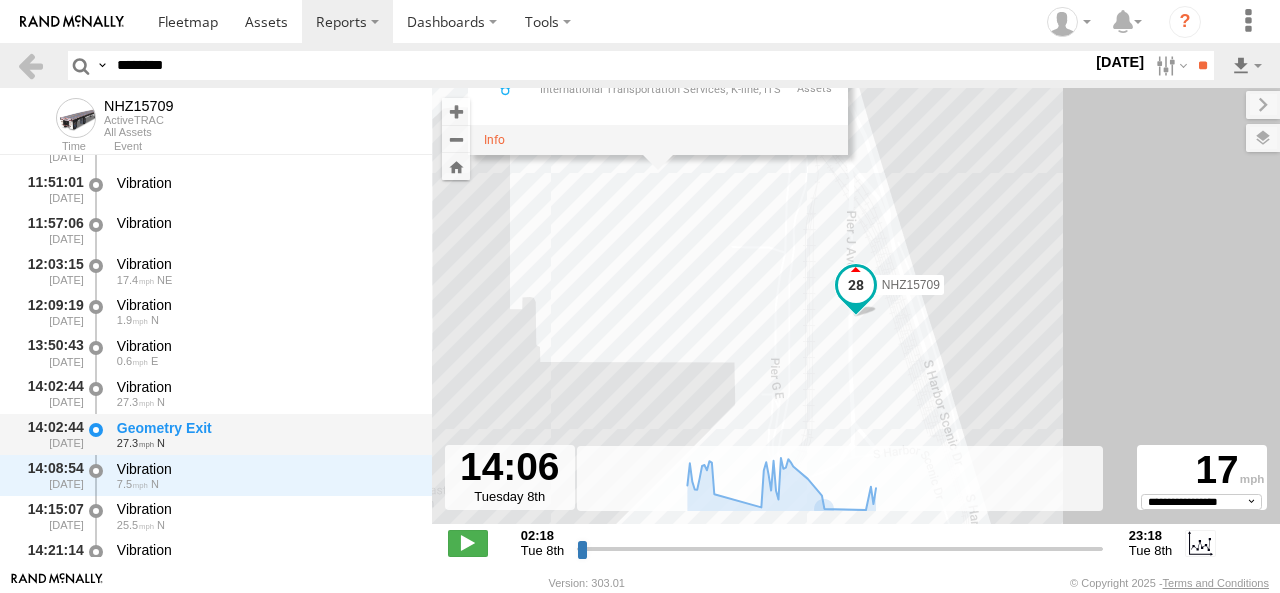 click on "Geometry Exit" at bounding box center (265, 428) 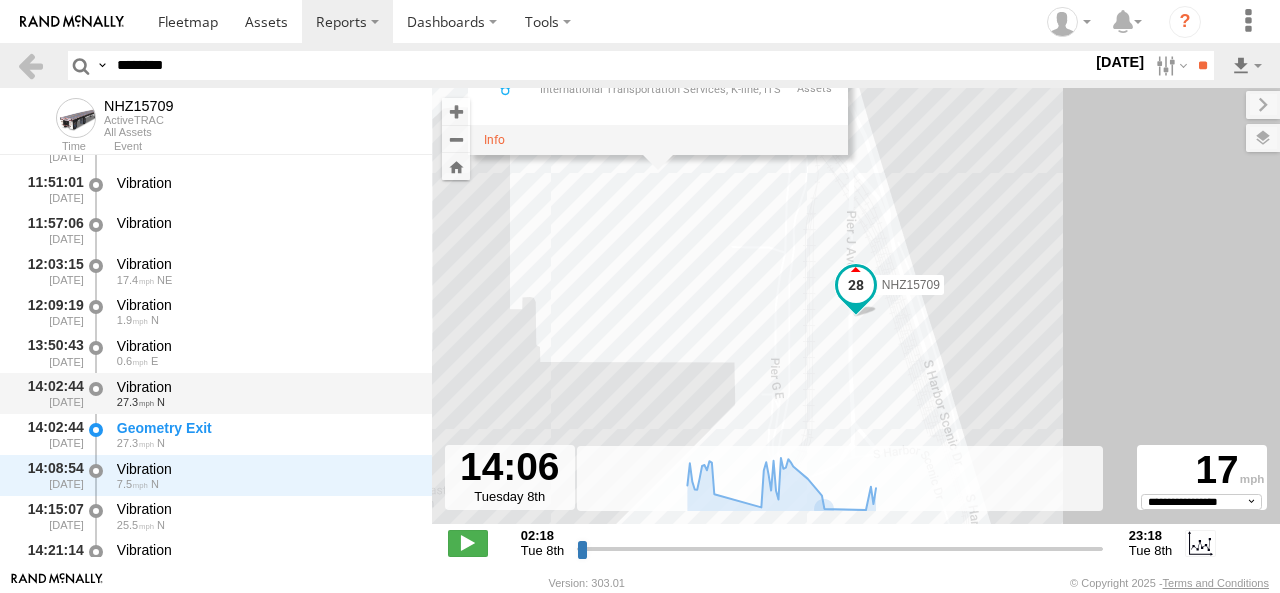 click on "Vibration
27.3
N" at bounding box center (265, 393) 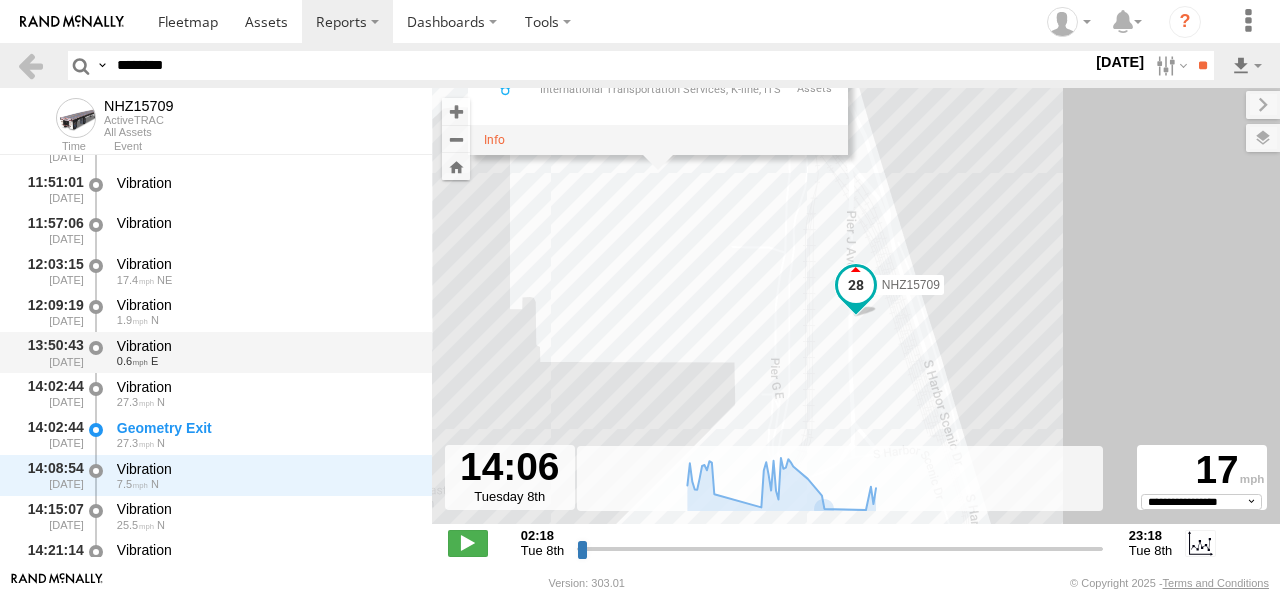 click on "Vibration" at bounding box center [265, 346] 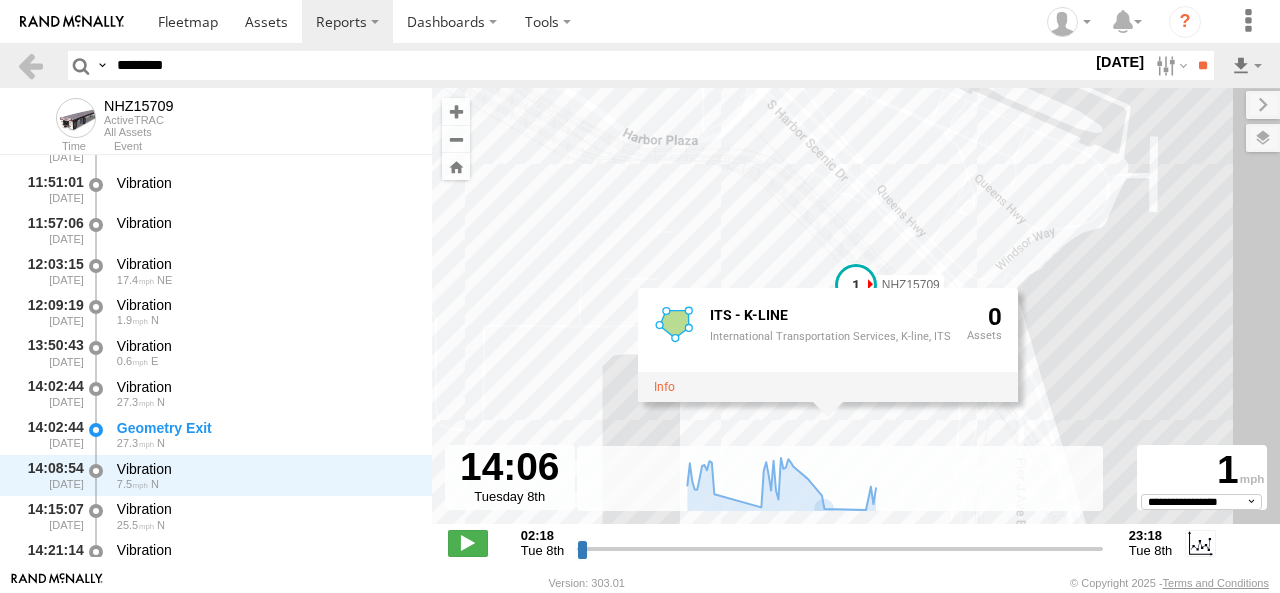 click on "NHZ15709 ITS - K-LINE International Transportation Services, K-line, ITS 0" at bounding box center (856, 316) 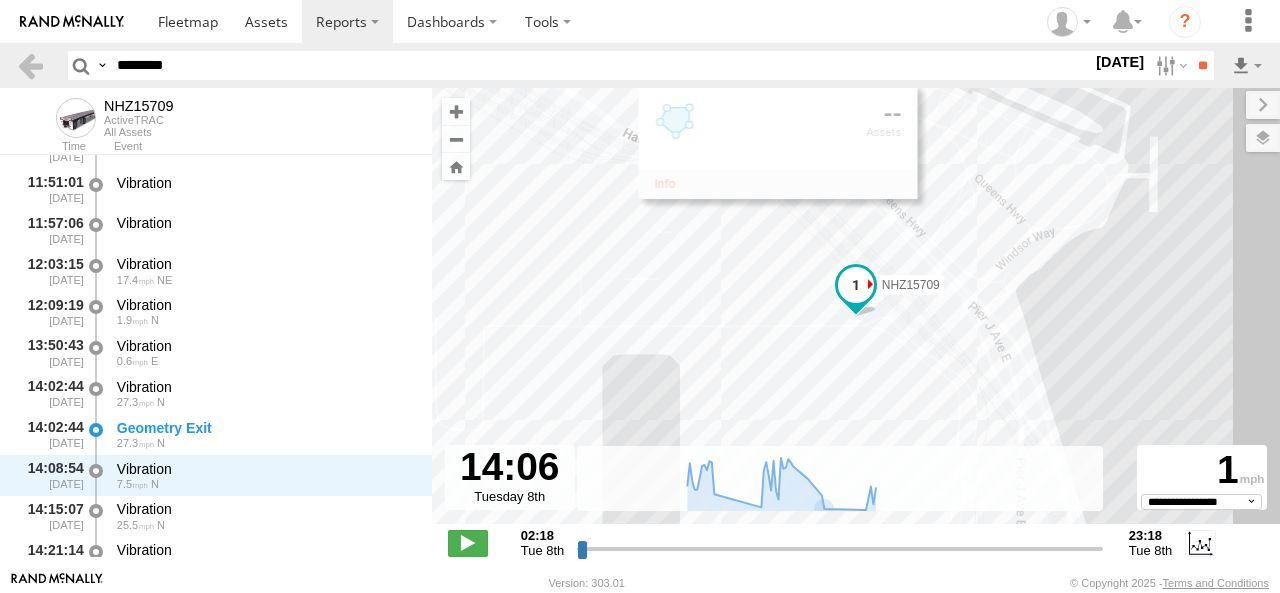 click on "NHZ15709" at bounding box center (856, 316) 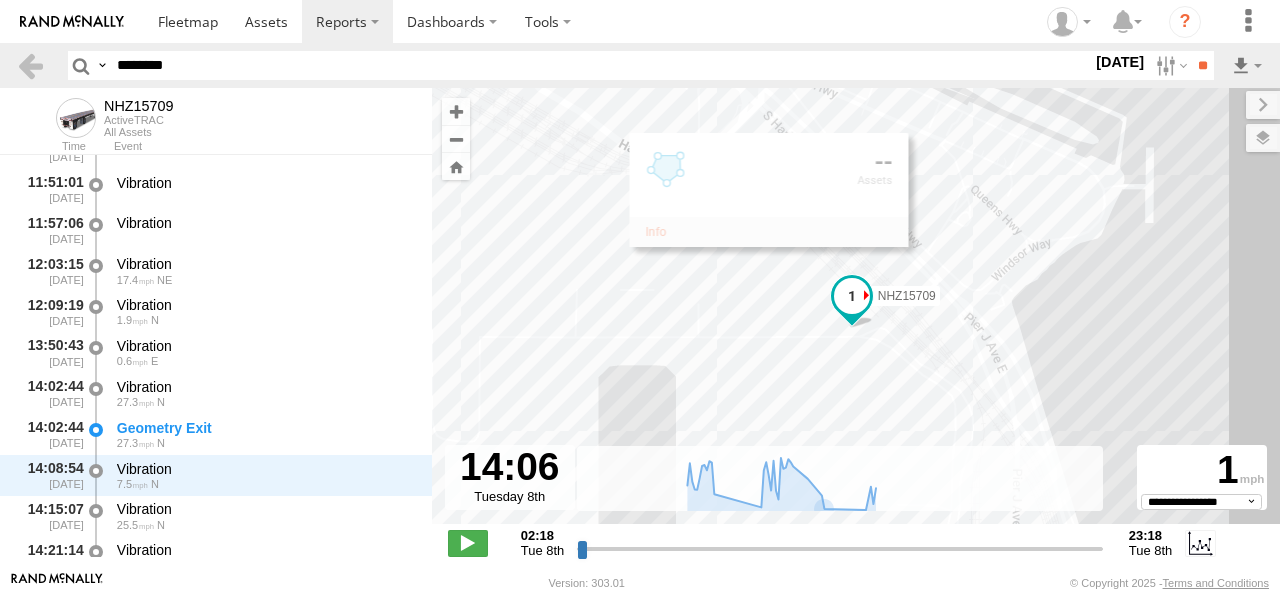 click on "NHZ15709" at bounding box center [856, 316] 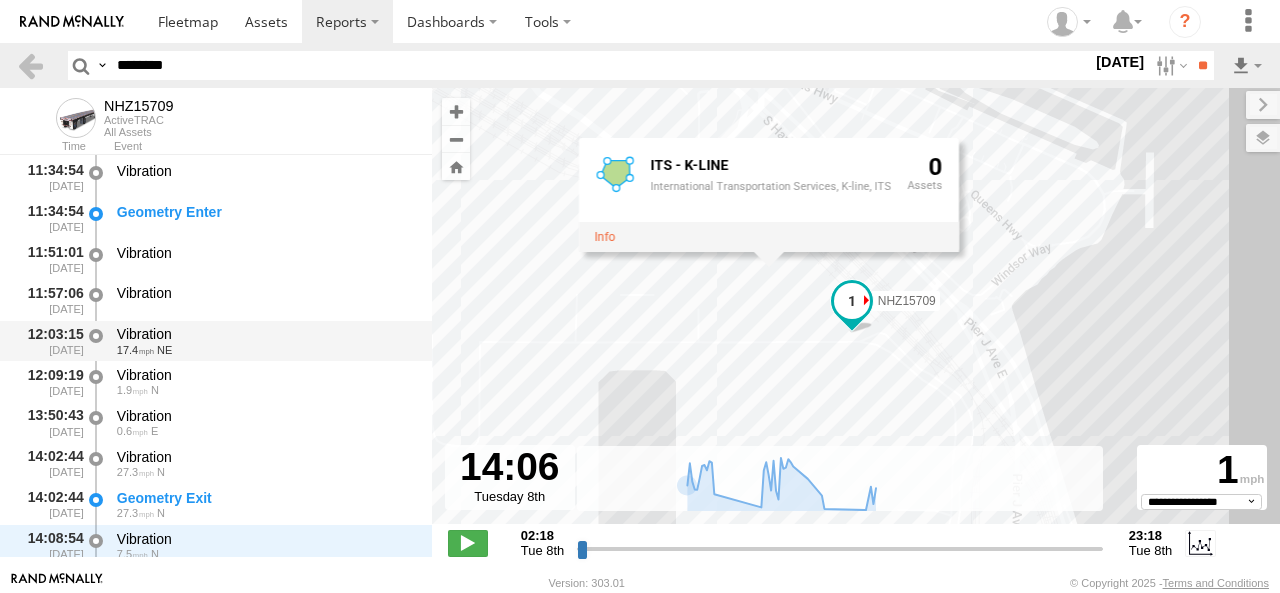 scroll, scrollTop: 1480, scrollLeft: 0, axis: vertical 